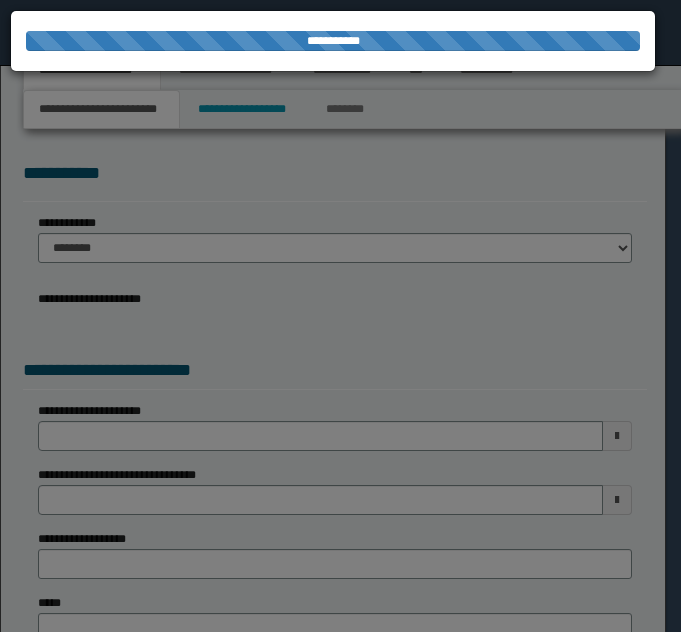 scroll, scrollTop: 0, scrollLeft: 0, axis: both 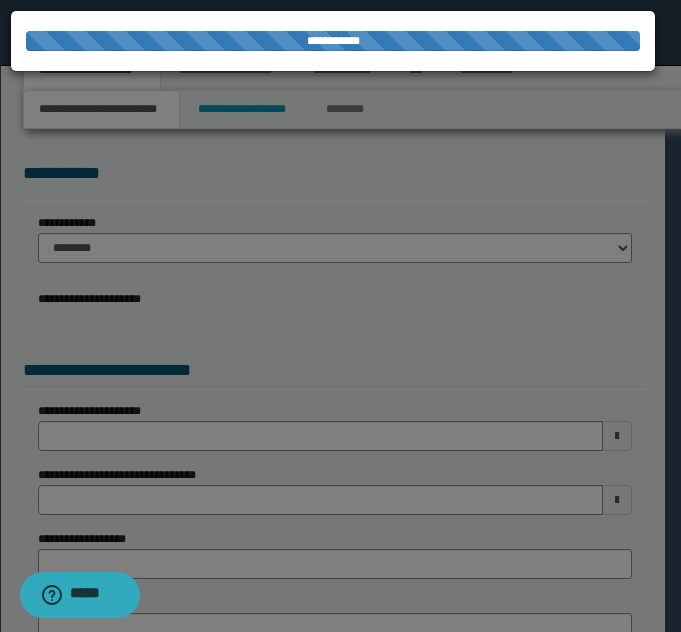 select on "*" 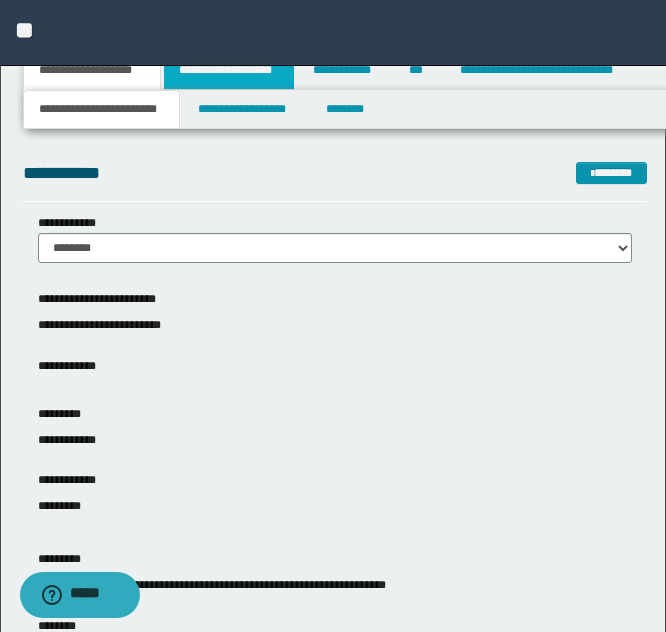 click on "**********" at bounding box center [229, 70] 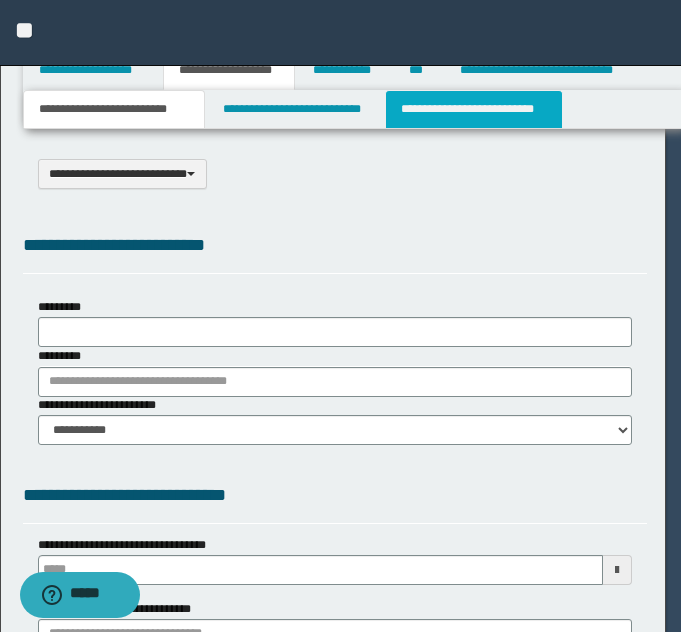 select on "*" 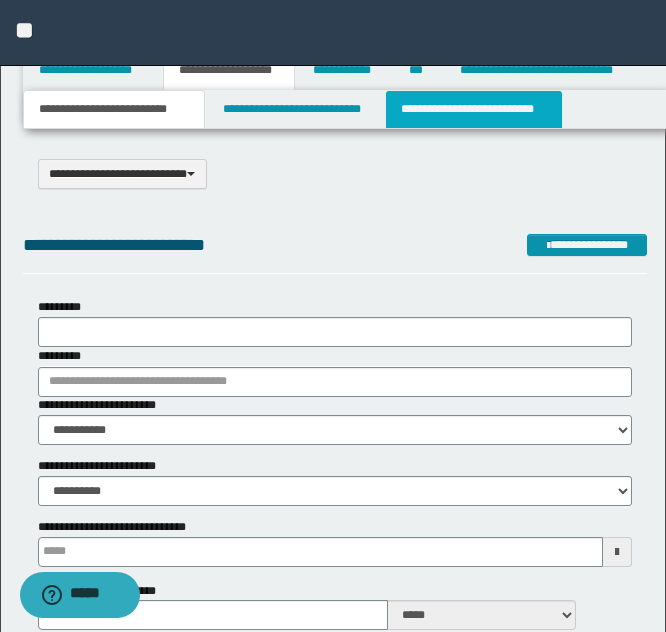 click on "**********" at bounding box center (474, 109) 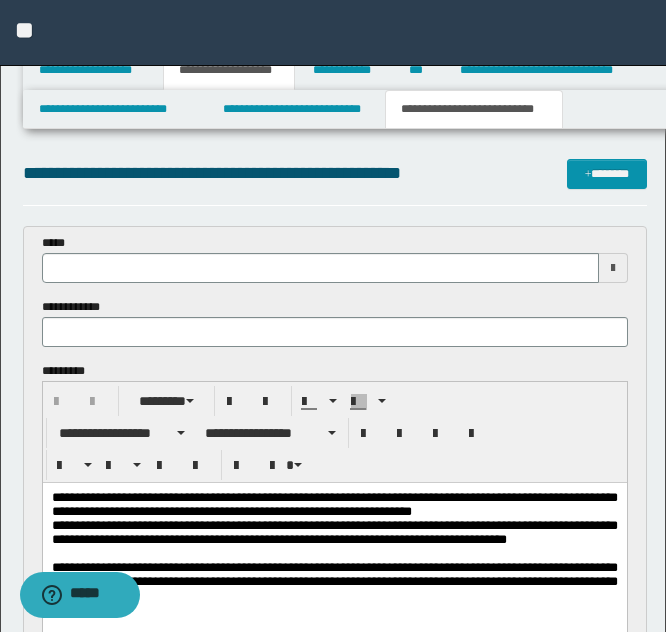 scroll, scrollTop: 0, scrollLeft: 0, axis: both 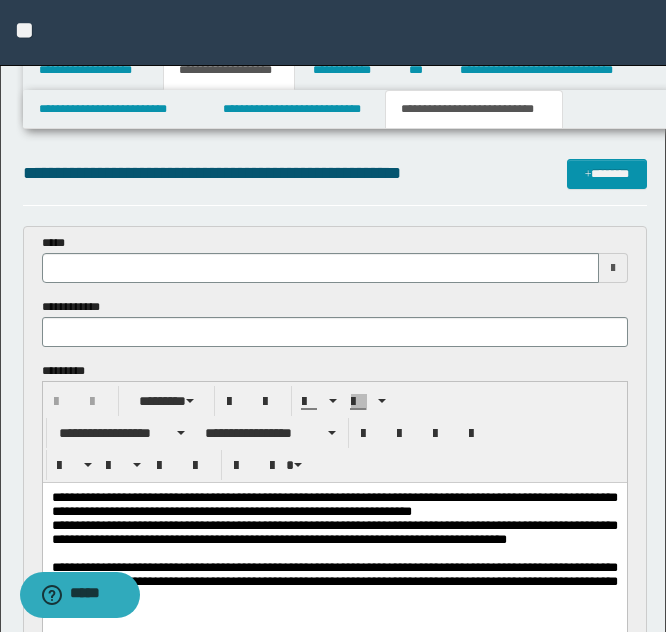click at bounding box center (613, 268) 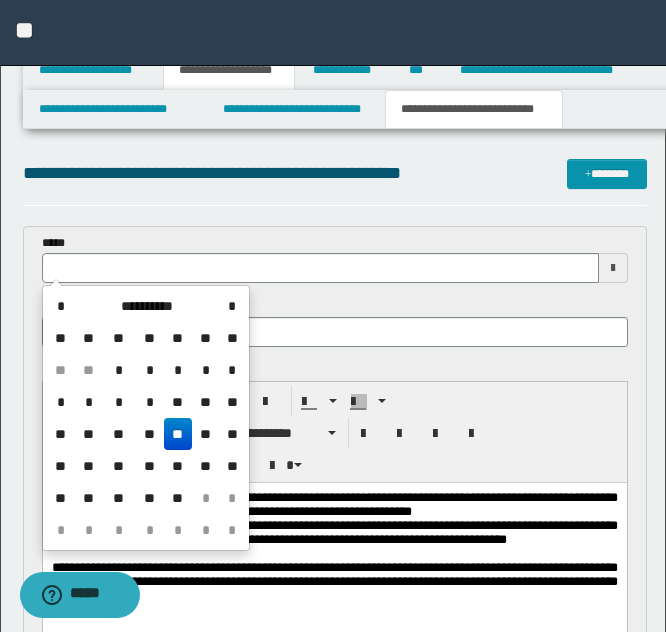 click on "** ** * * * * * * * * * ** ** ** ** ** ** ** ** ** ** ** ** ** ** ** ** ** ** ** ** ** ** * * * * * * * * *" at bounding box center [146, 450] 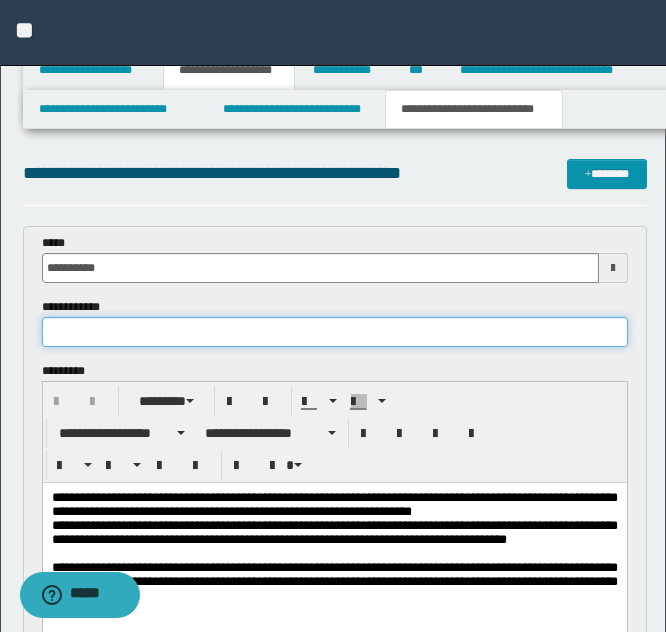 click at bounding box center (335, 332) 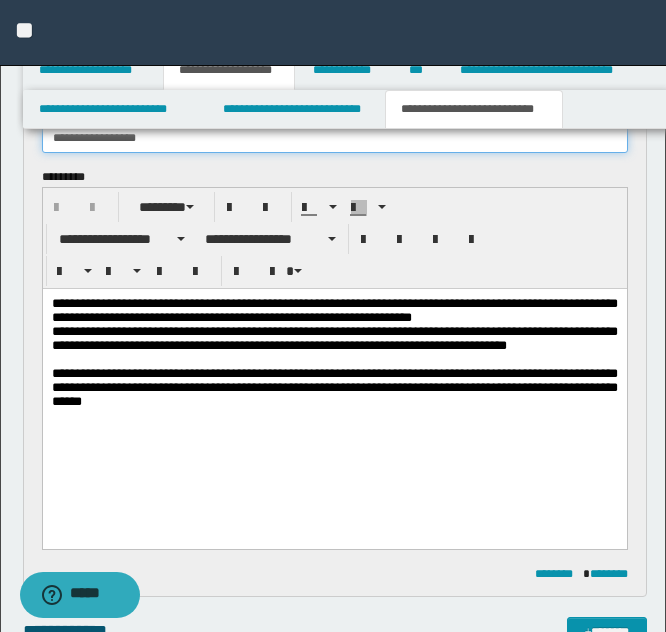 scroll, scrollTop: 200, scrollLeft: 0, axis: vertical 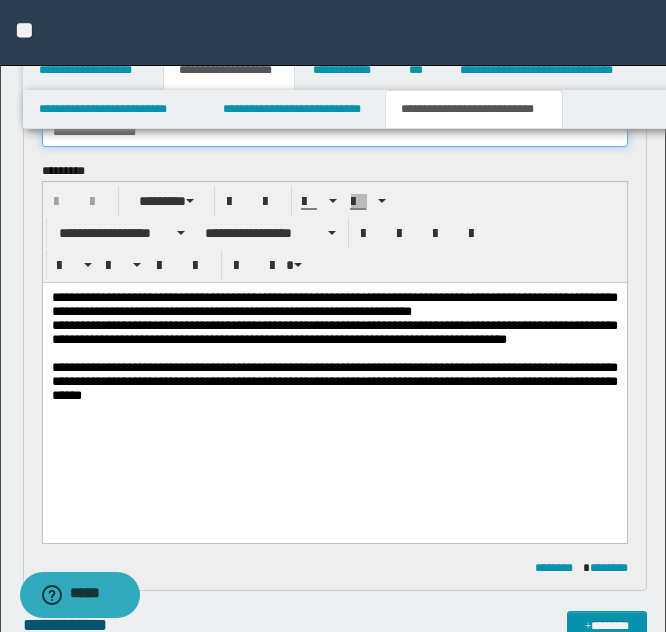 type on "**********" 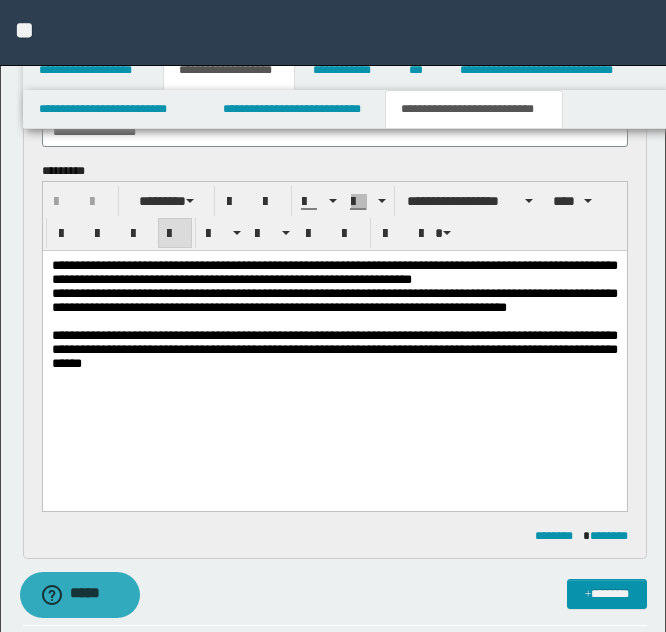 click on "**********" at bounding box center [334, 340] 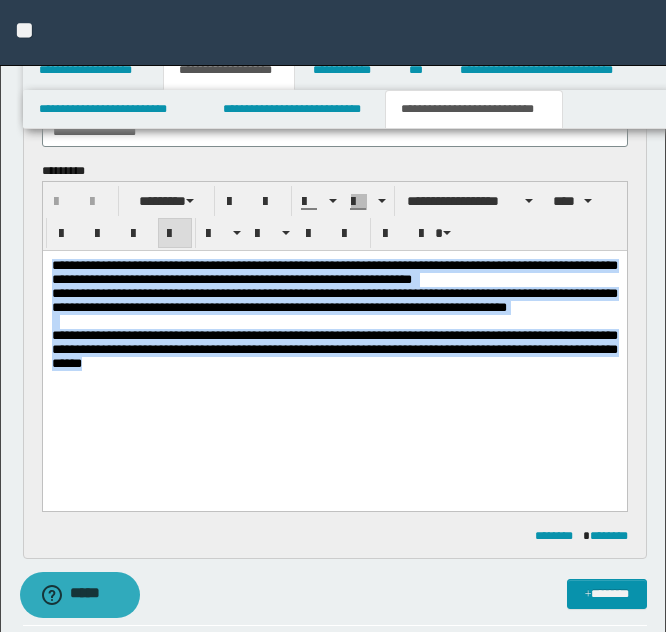 drag, startPoint x: 51, startPoint y: 265, endPoint x: 181, endPoint y: 396, distance: 184.55623 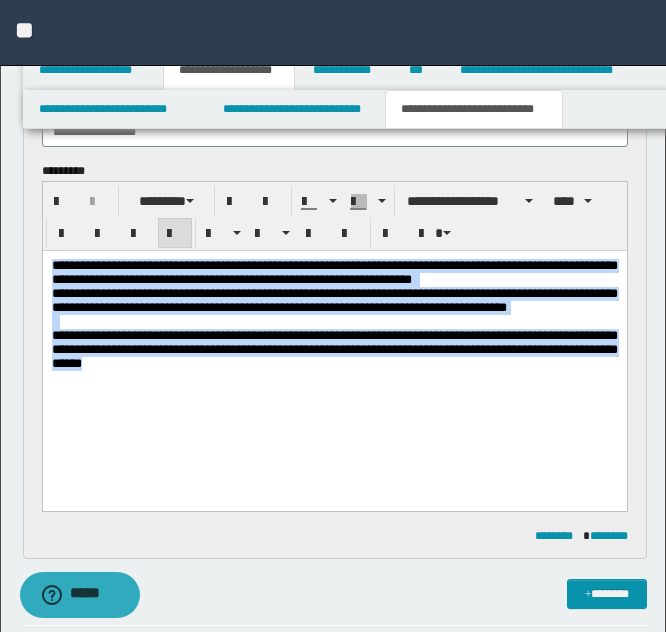 drag, startPoint x: 71, startPoint y: 306, endPoint x: 66, endPoint y: 297, distance: 10.29563 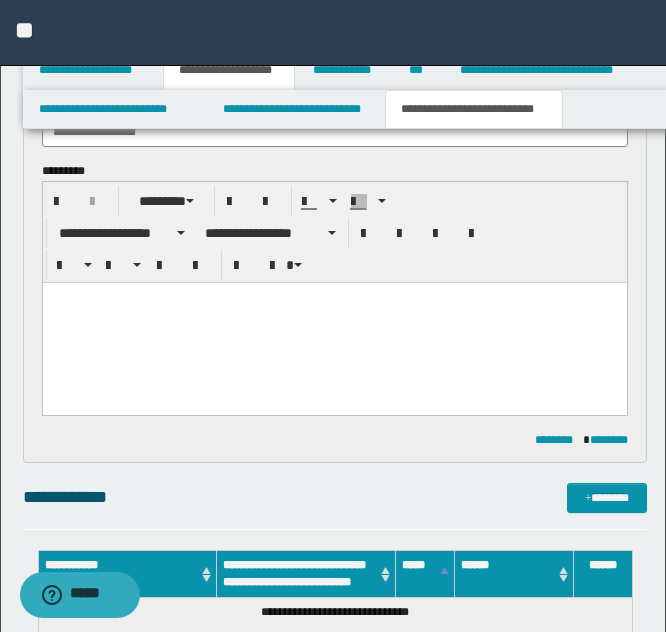 paste 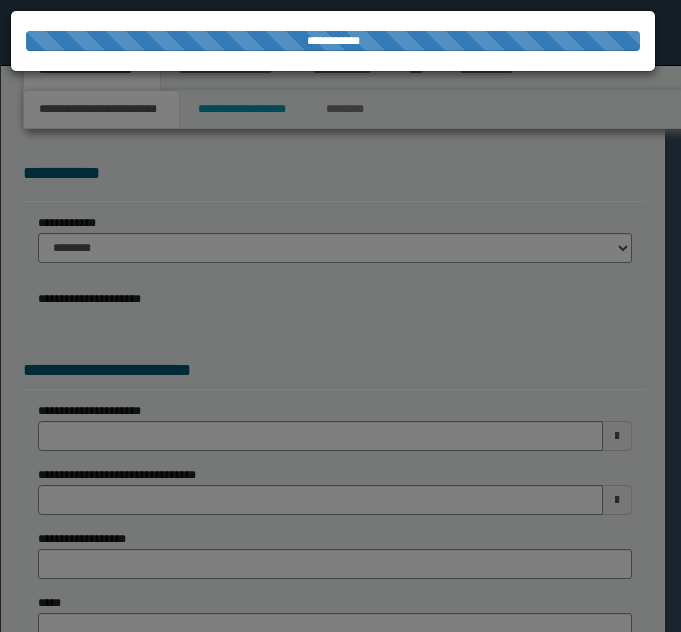 scroll, scrollTop: 0, scrollLeft: 0, axis: both 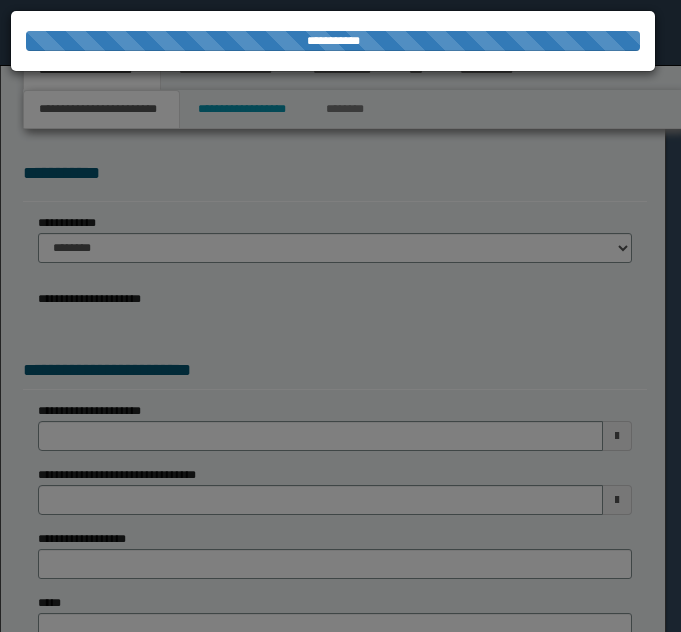 select on "**" 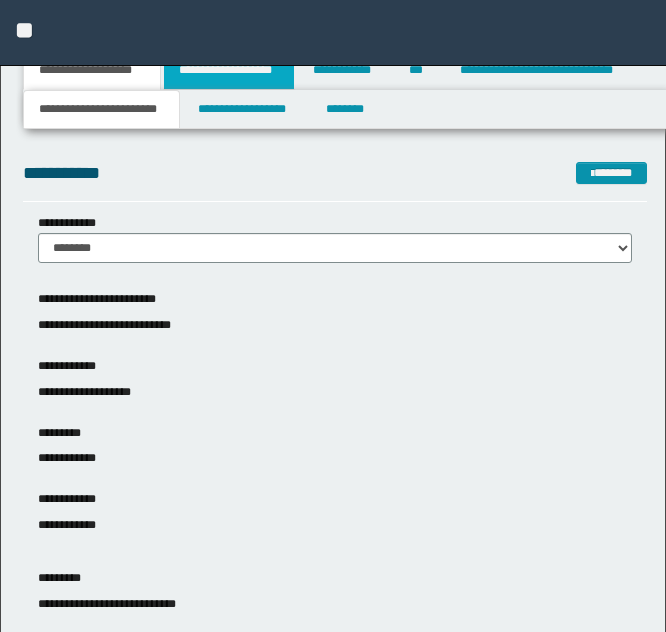 click on "**********" at bounding box center [229, 70] 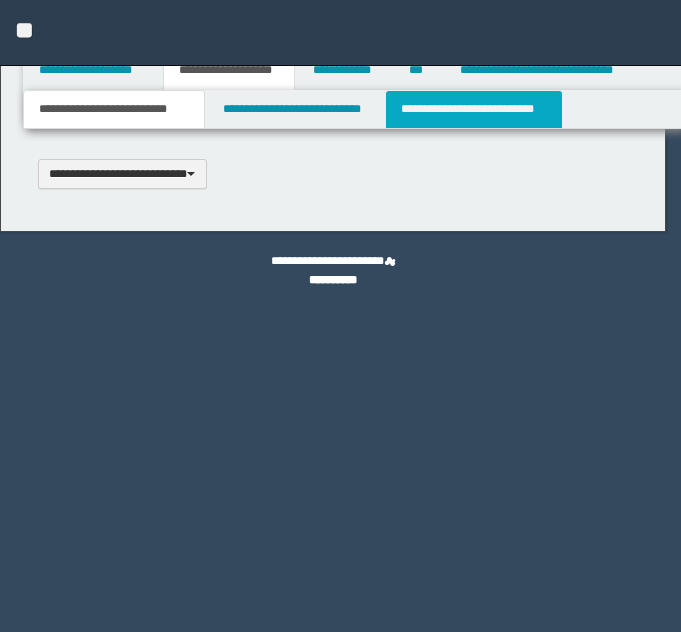 scroll, scrollTop: 0, scrollLeft: 0, axis: both 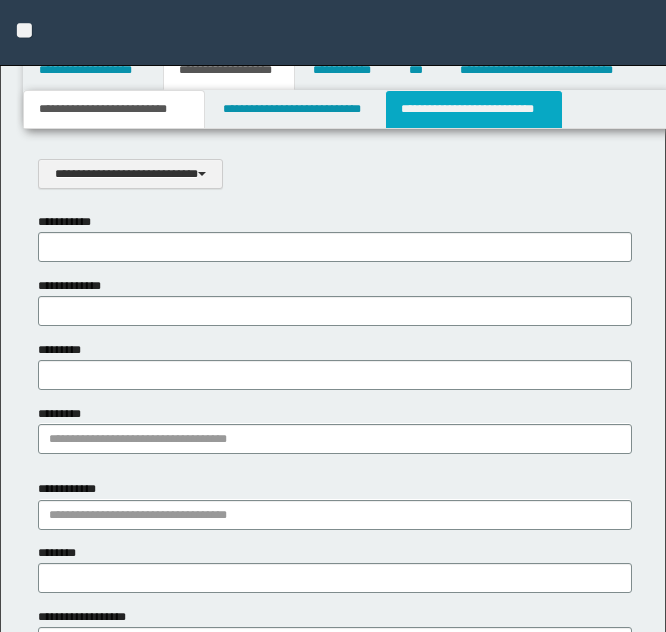 click on "**********" at bounding box center [474, 109] 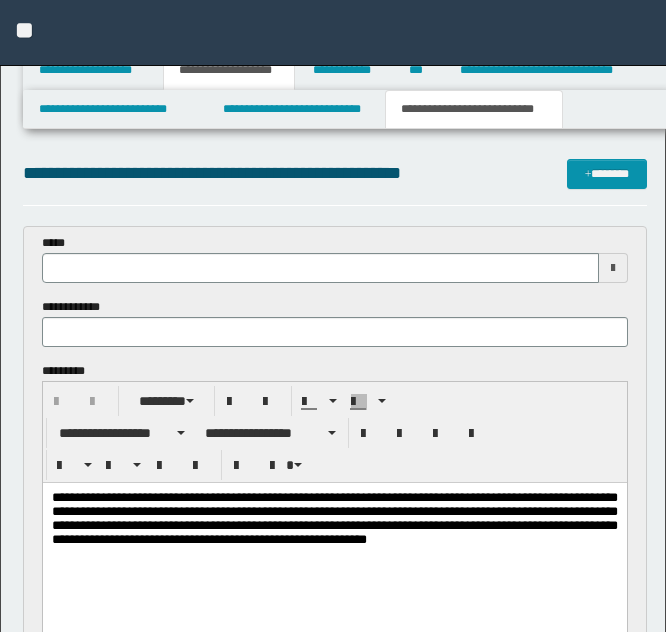 scroll, scrollTop: 0, scrollLeft: 0, axis: both 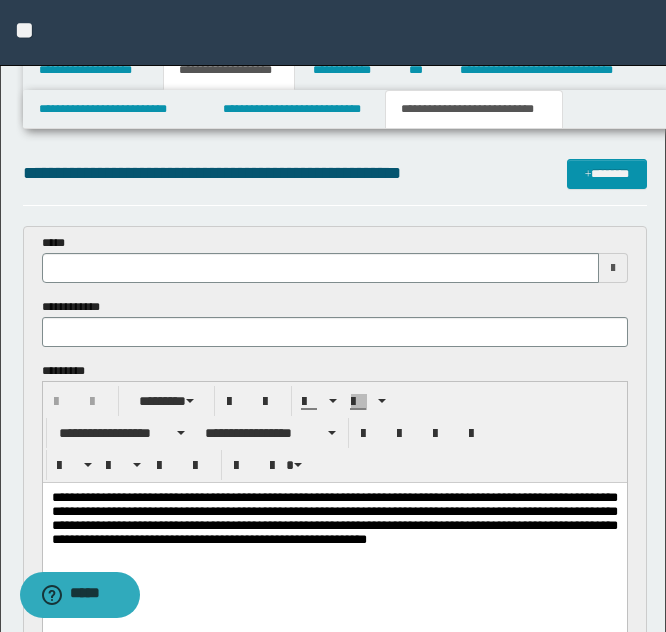 click at bounding box center (613, 268) 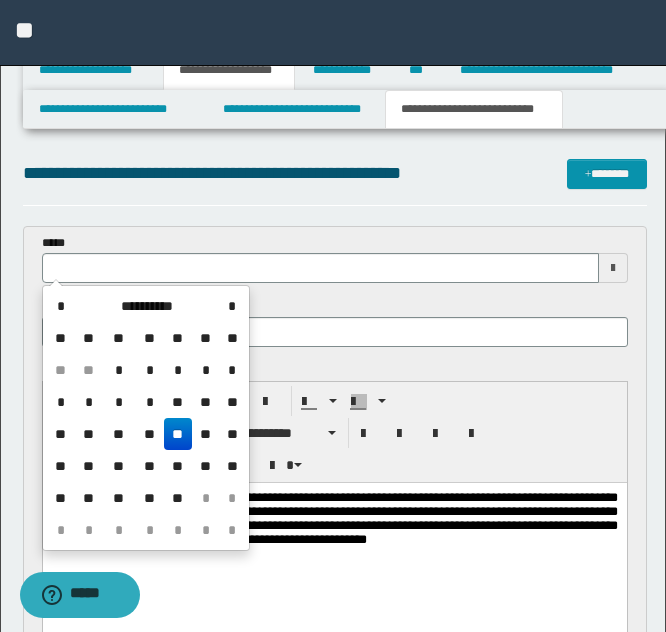 click on "**" at bounding box center [178, 434] 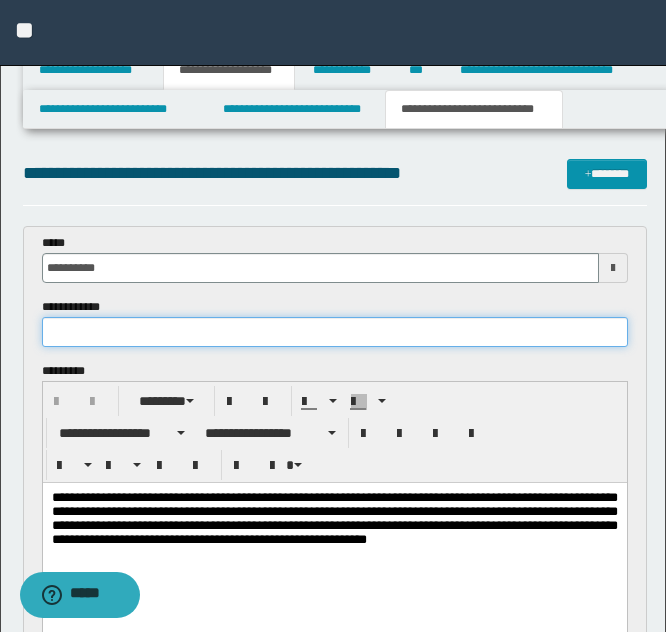 click at bounding box center (335, 332) 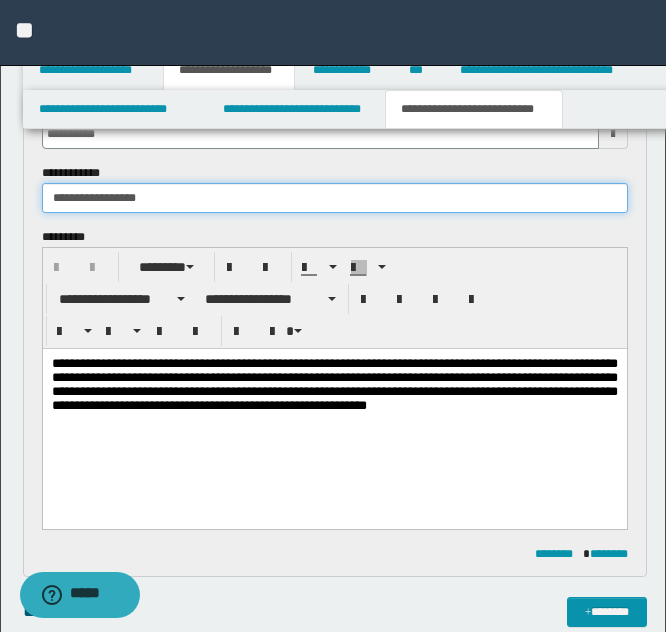 scroll, scrollTop: 227, scrollLeft: 0, axis: vertical 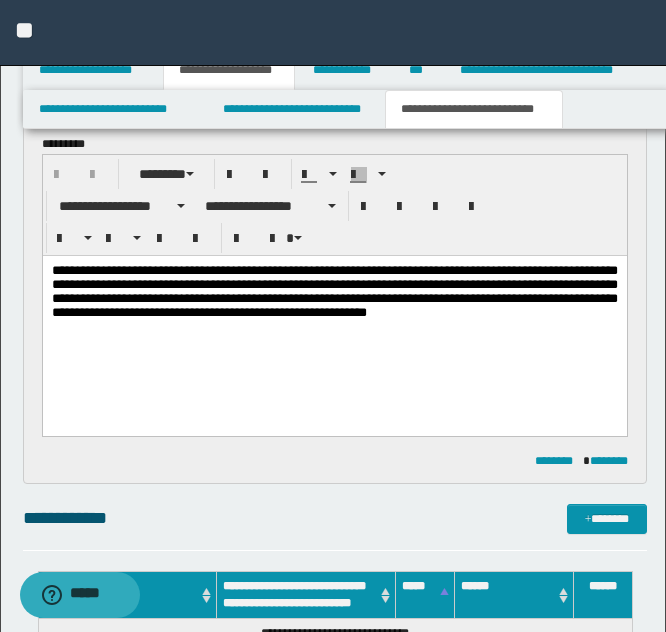 type on "**********" 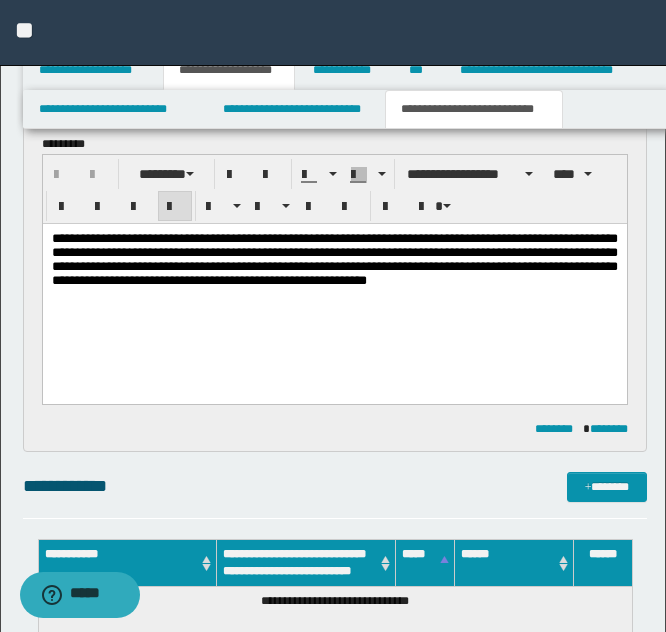 click on "**********" at bounding box center [334, 259] 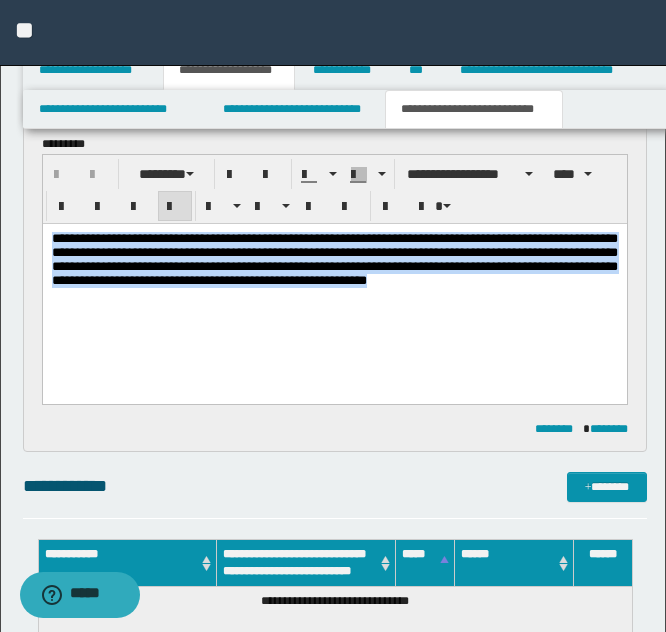 drag, startPoint x: 51, startPoint y: 240, endPoint x: 567, endPoint y: 321, distance: 522.31885 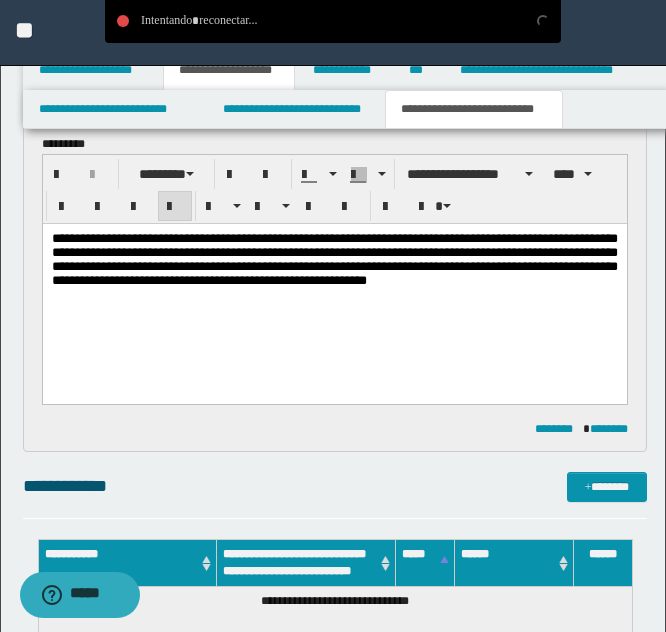 click on "**********" at bounding box center (334, 285) 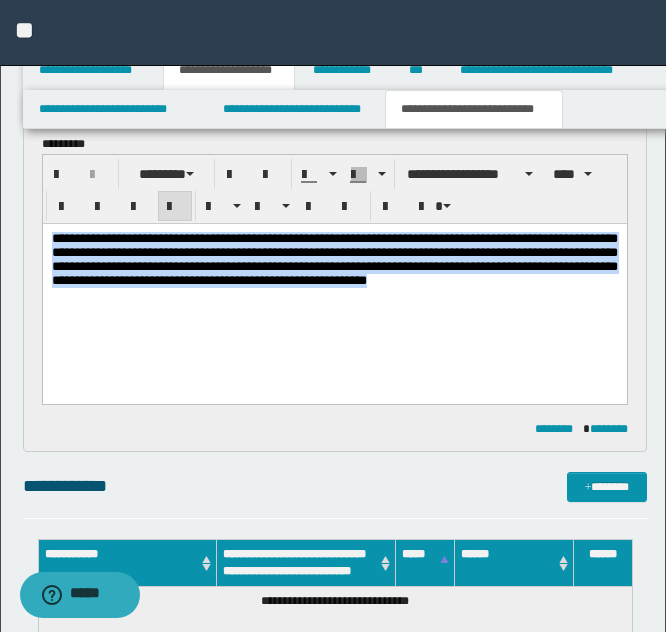 drag, startPoint x: 54, startPoint y: 232, endPoint x: 538, endPoint y: 333, distance: 494.42593 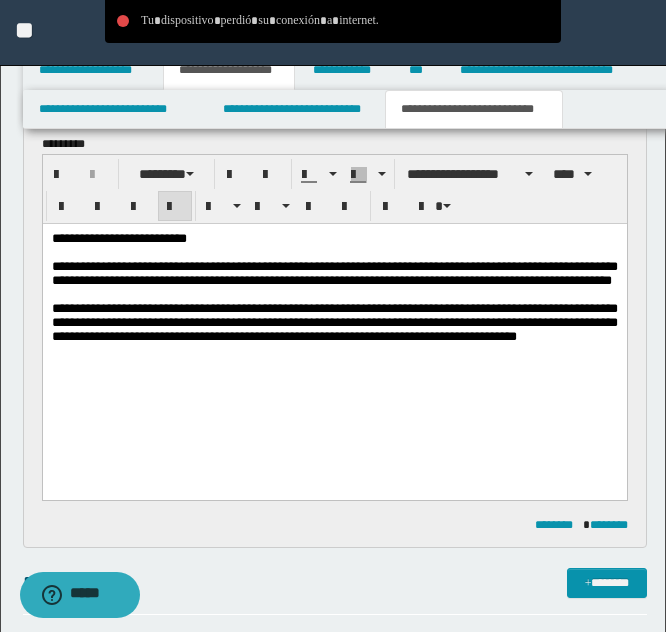 click on "**********" at bounding box center [334, 274] 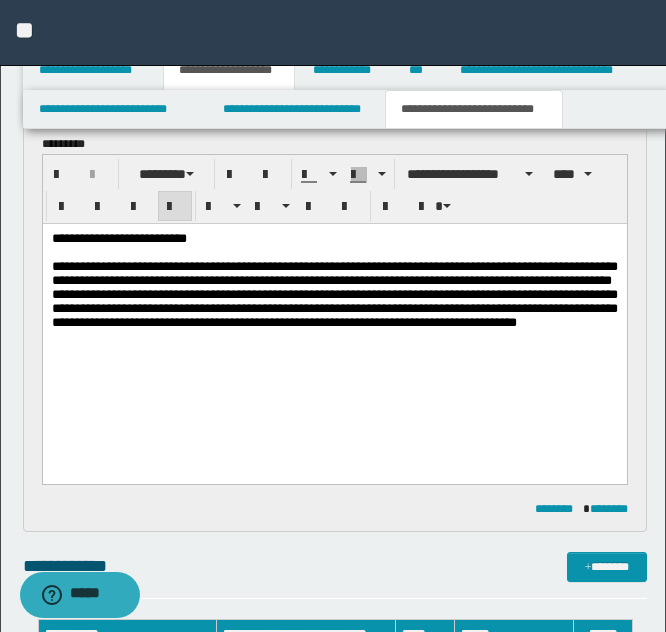 click on "**********" at bounding box center (334, 306) 